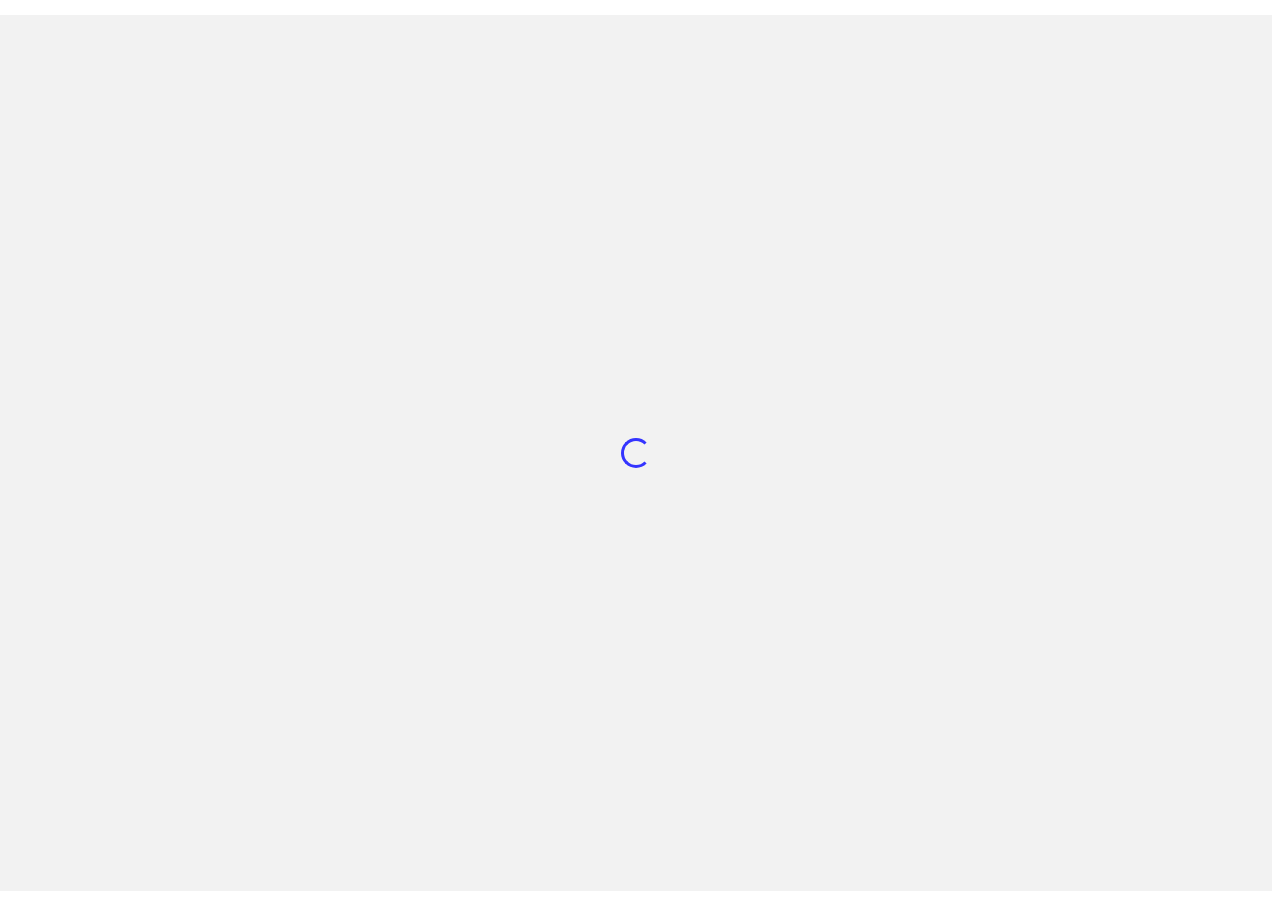 scroll, scrollTop: 0, scrollLeft: 0, axis: both 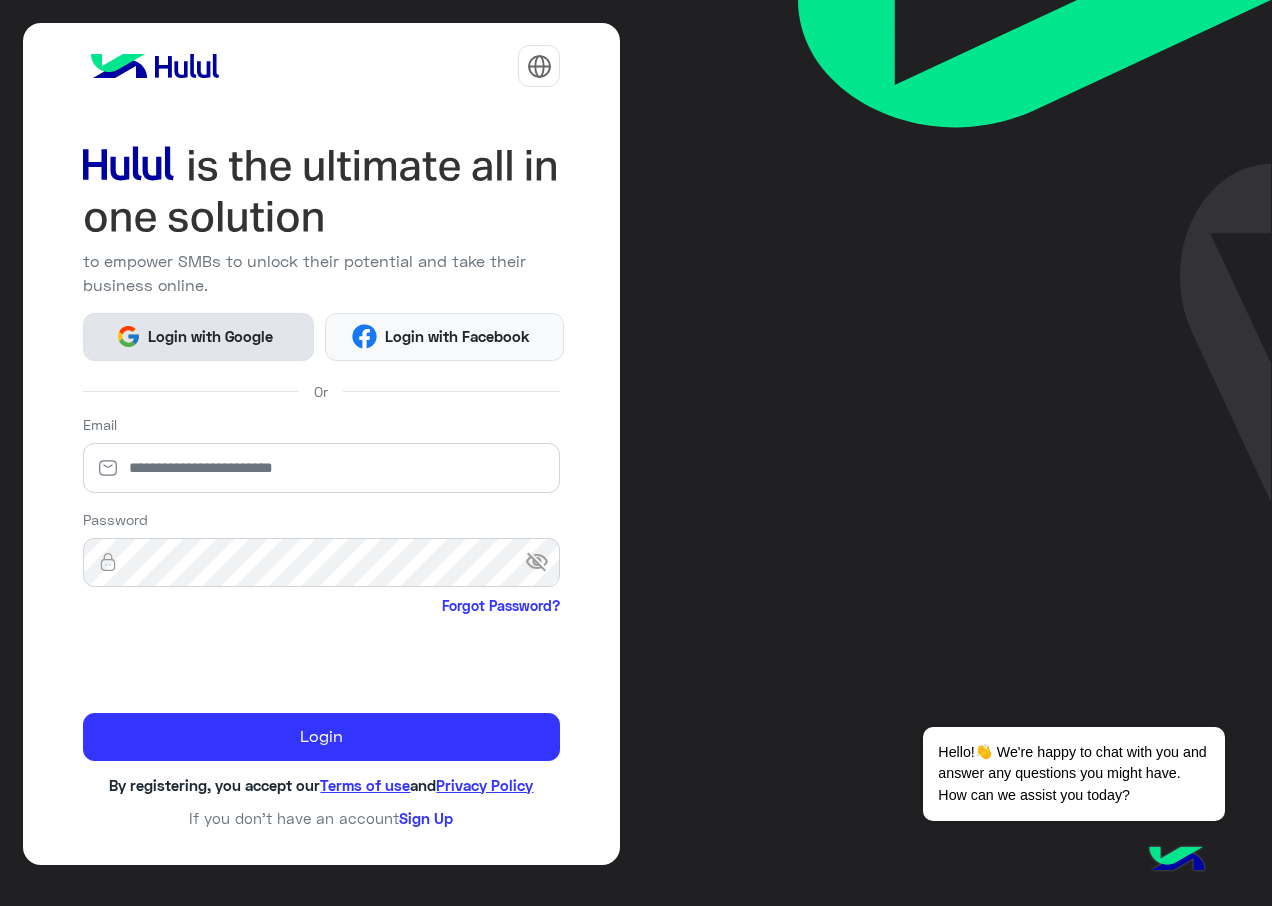 click on "Login with Google" 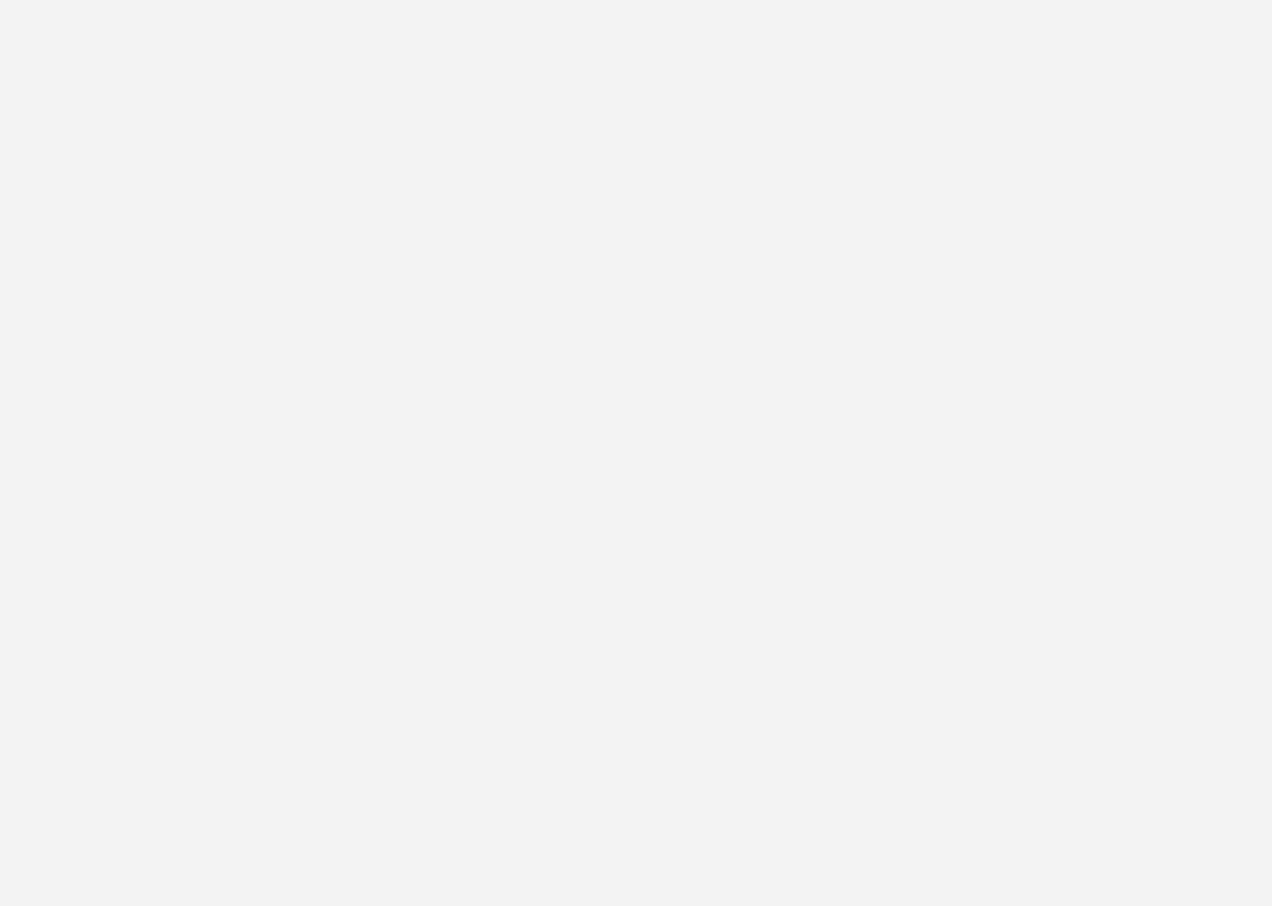 scroll, scrollTop: 0, scrollLeft: 0, axis: both 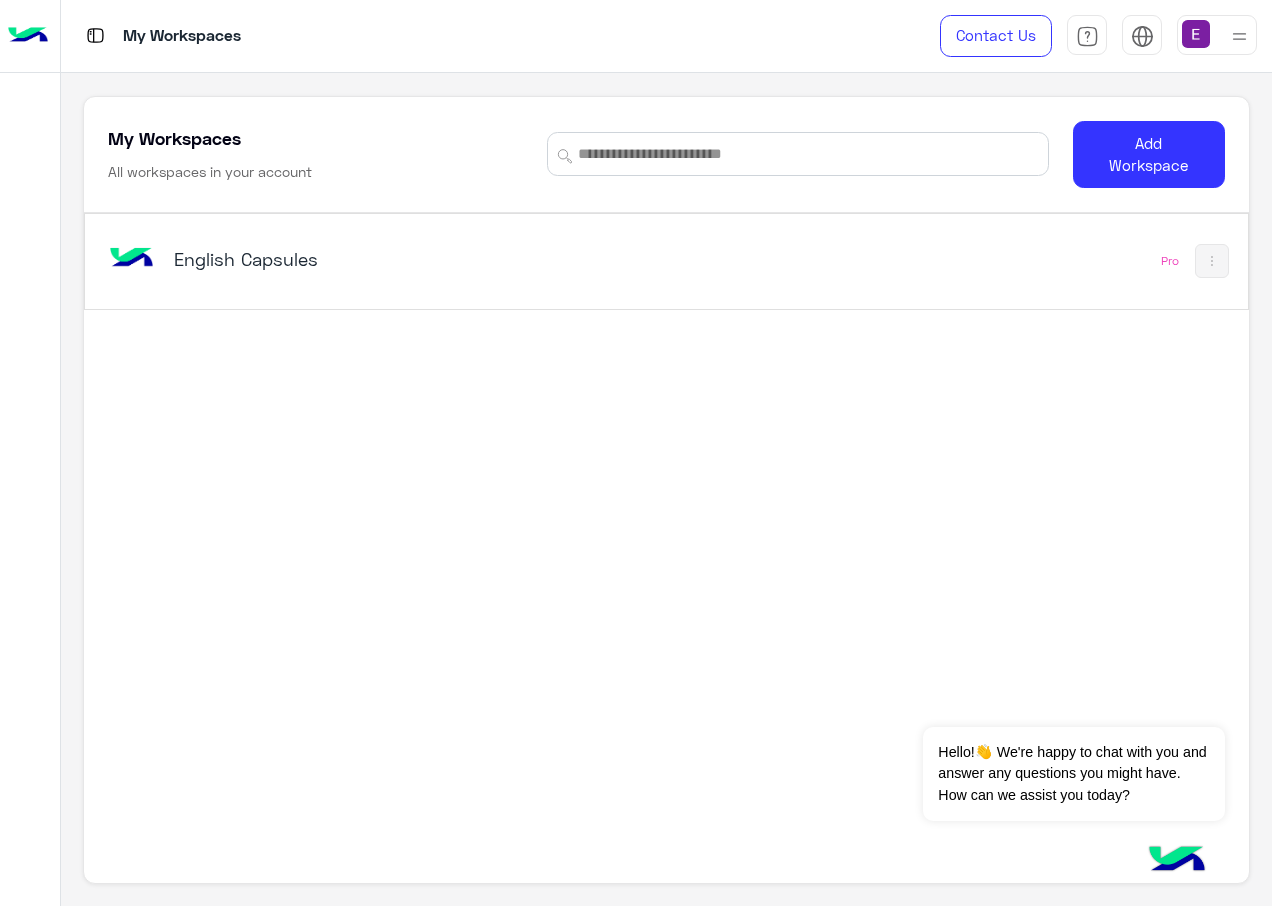 click on "English Capsules" at bounding box center [376, 259] 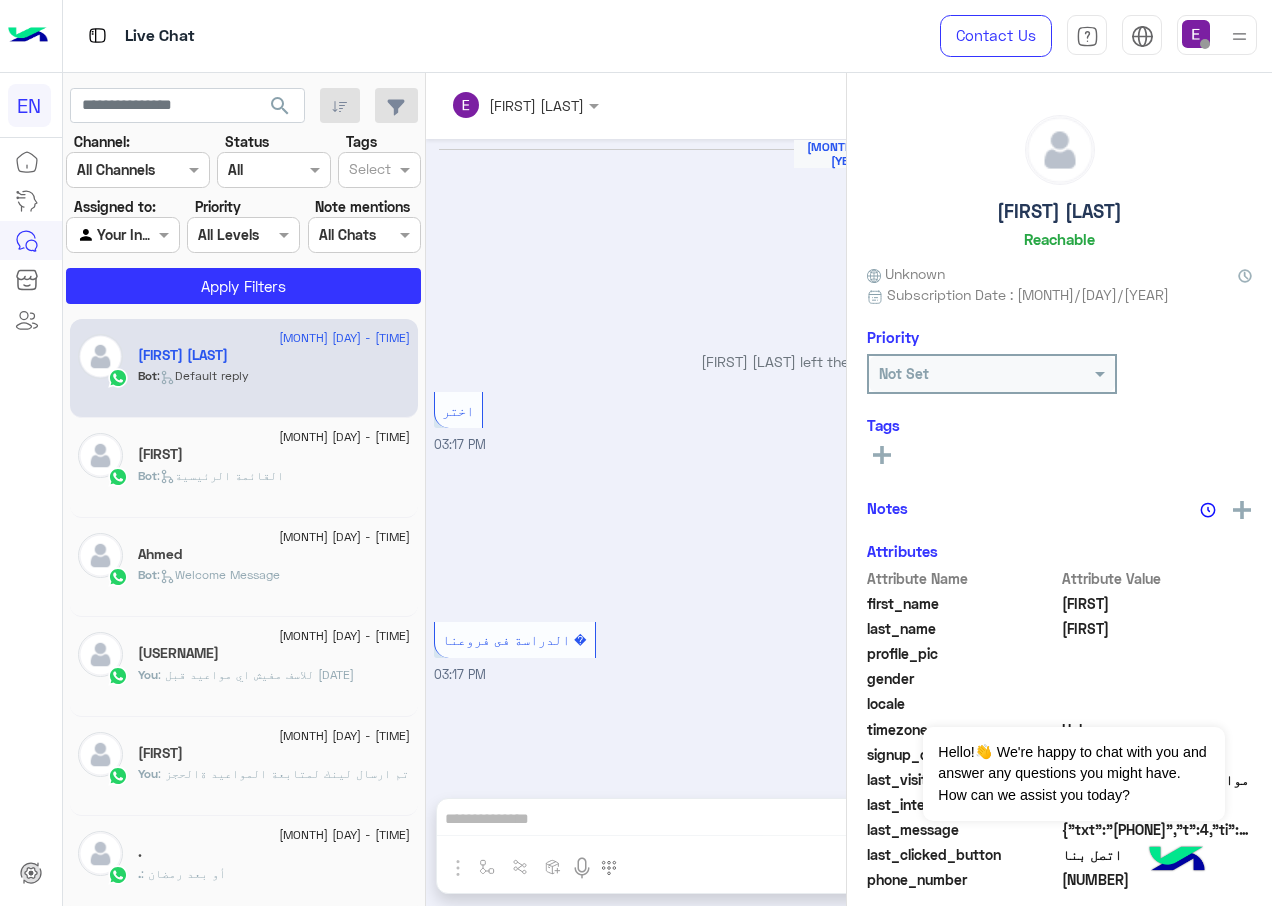 scroll, scrollTop: 1870, scrollLeft: 0, axis: vertical 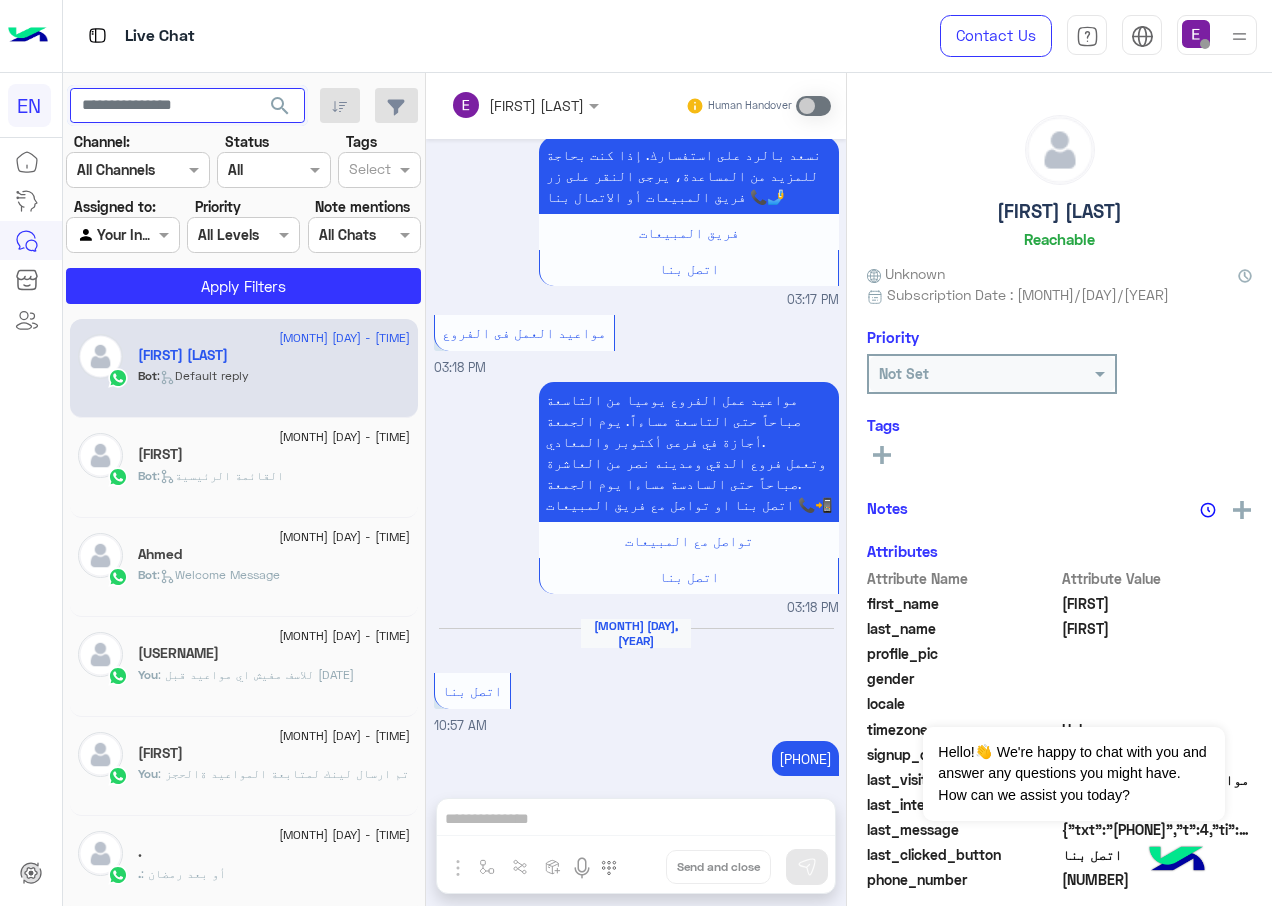 click at bounding box center [187, 106] 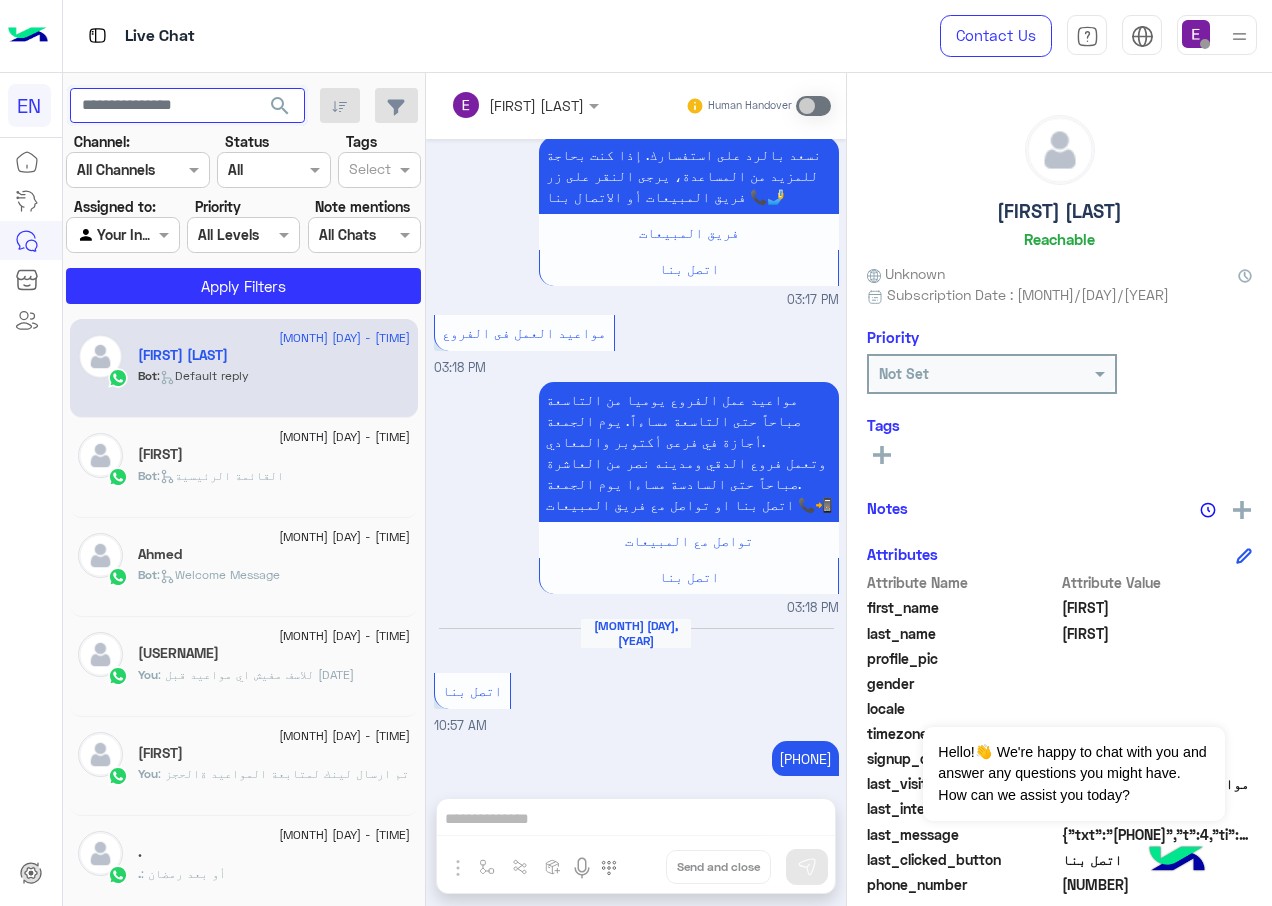 paste on "**********" 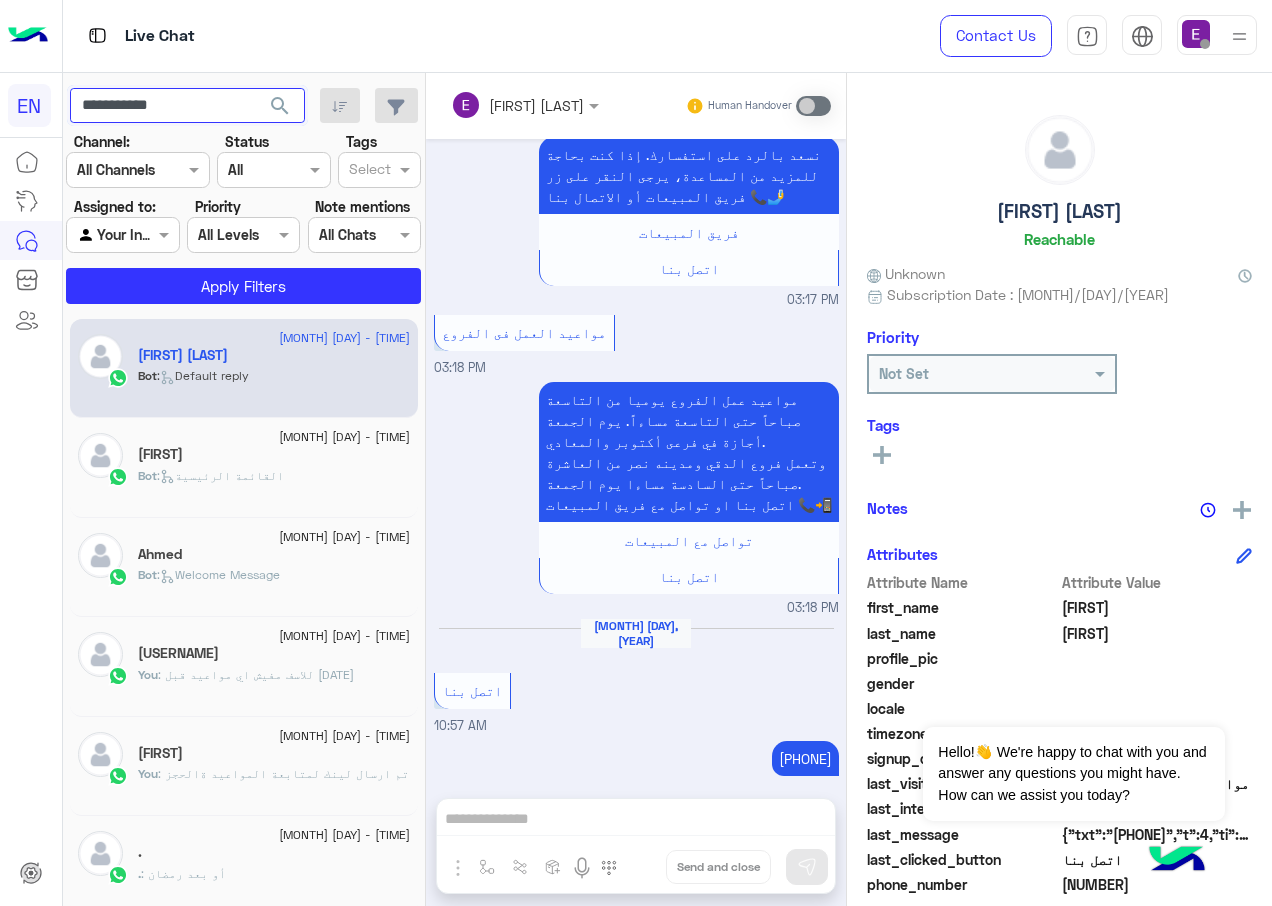 type on "**********" 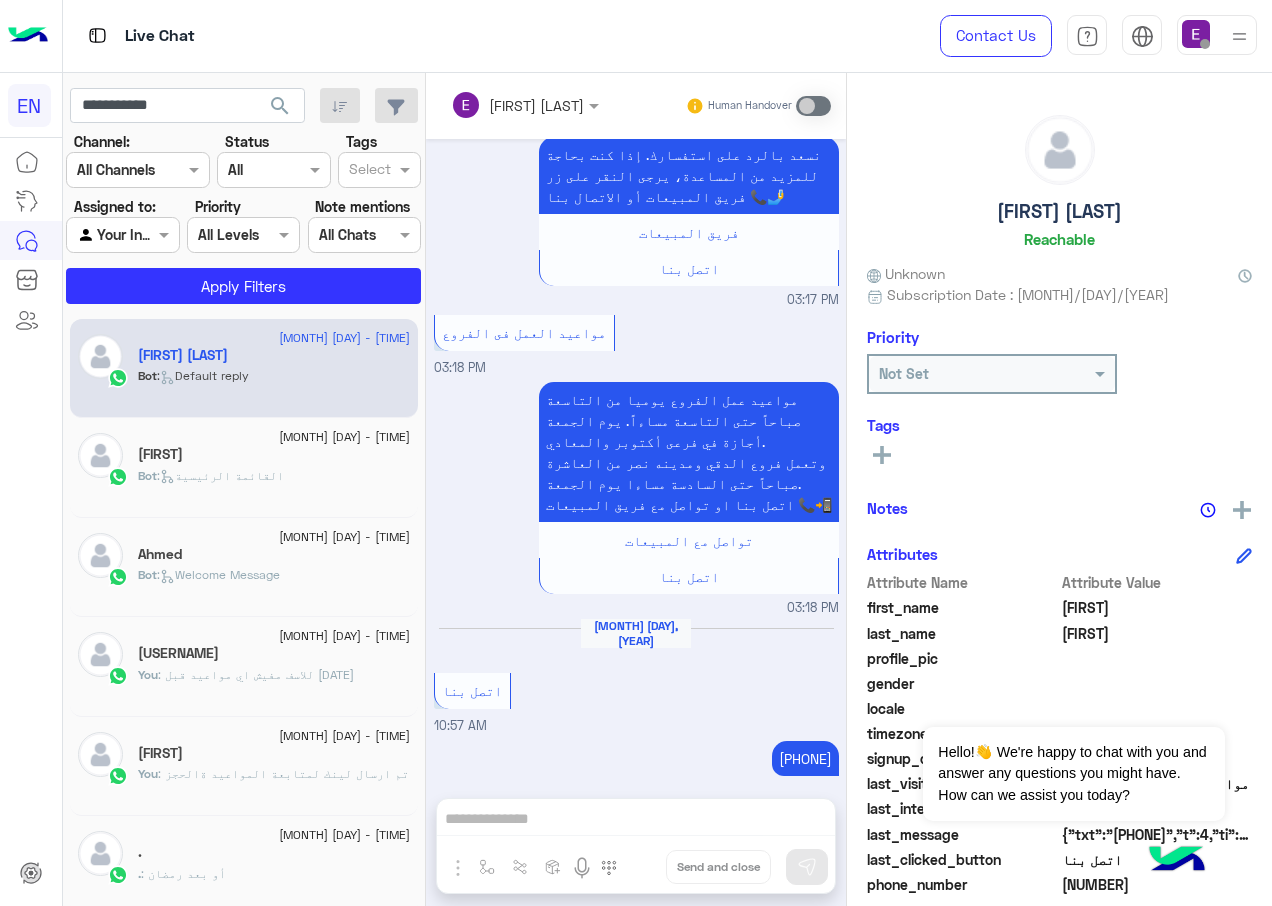 click on "search" 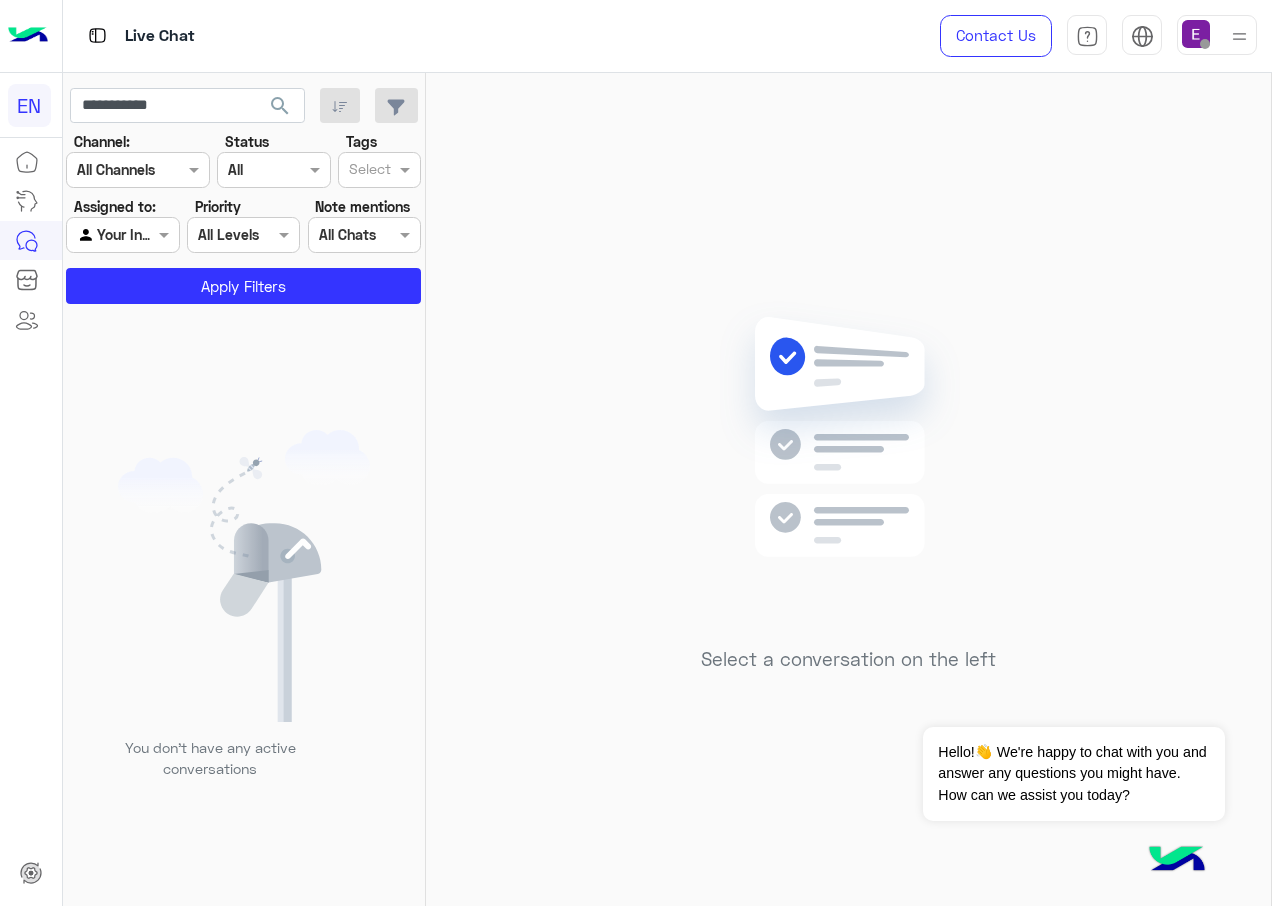 click on "search" 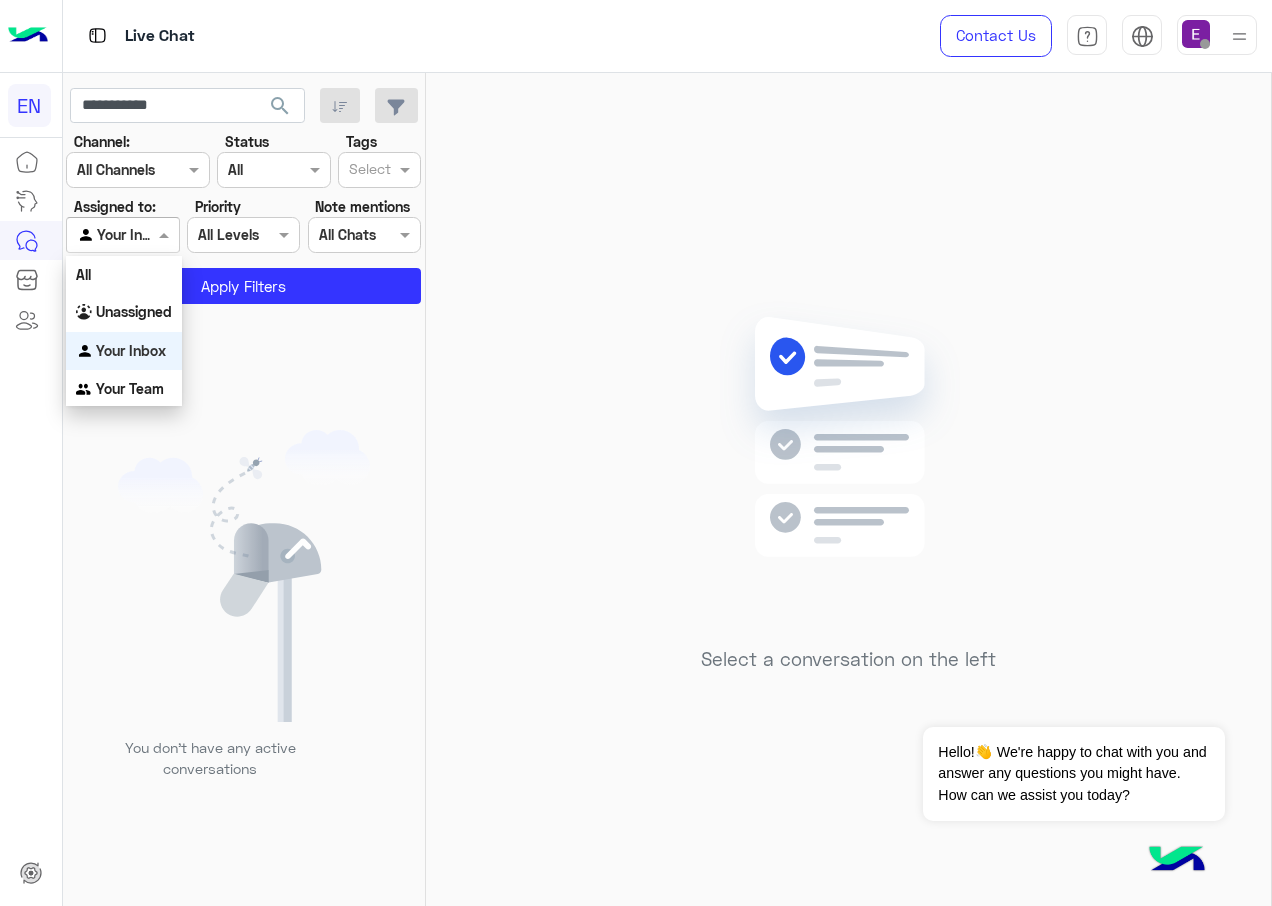 click at bounding box center (122, 234) 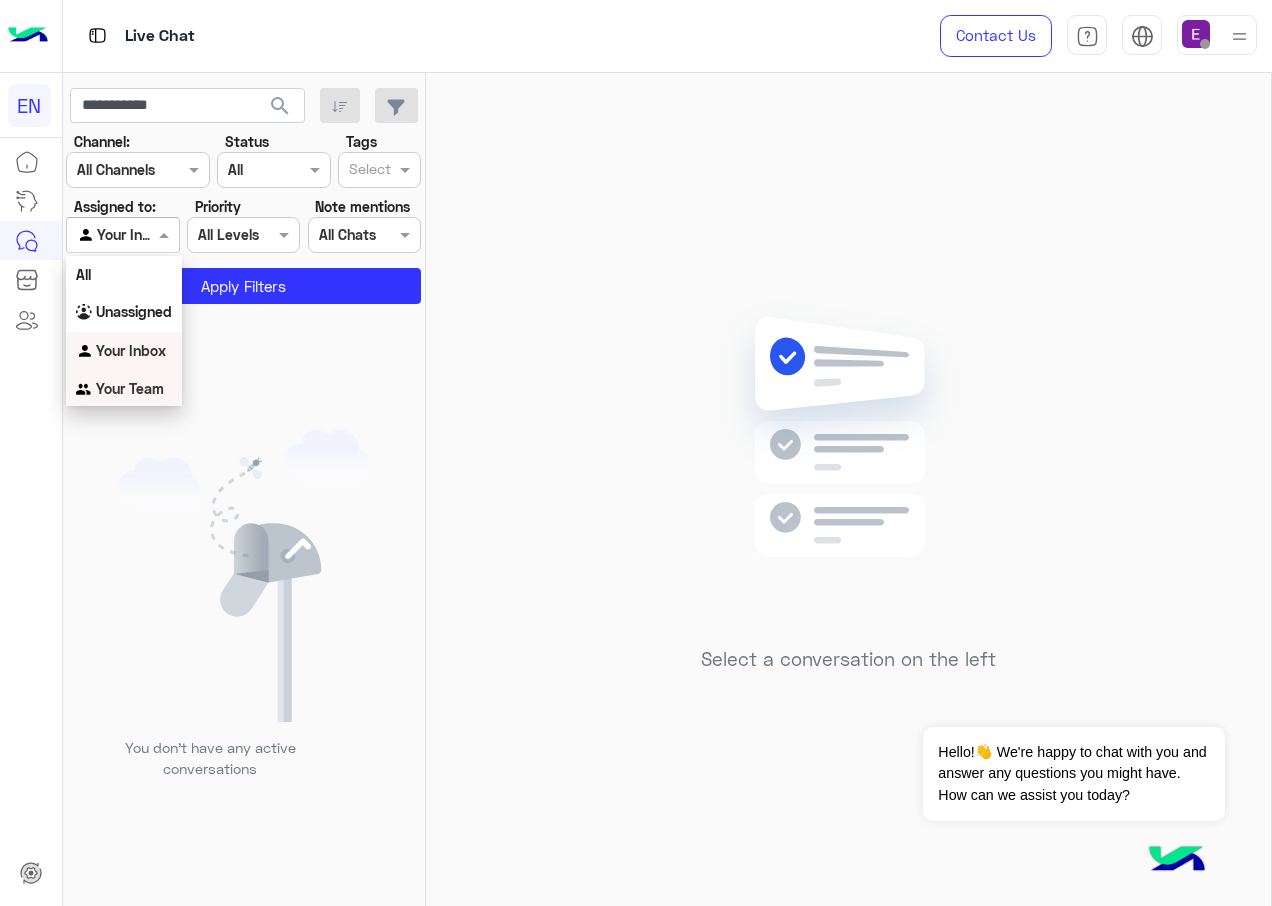 click on "Your Team" at bounding box center [130, 388] 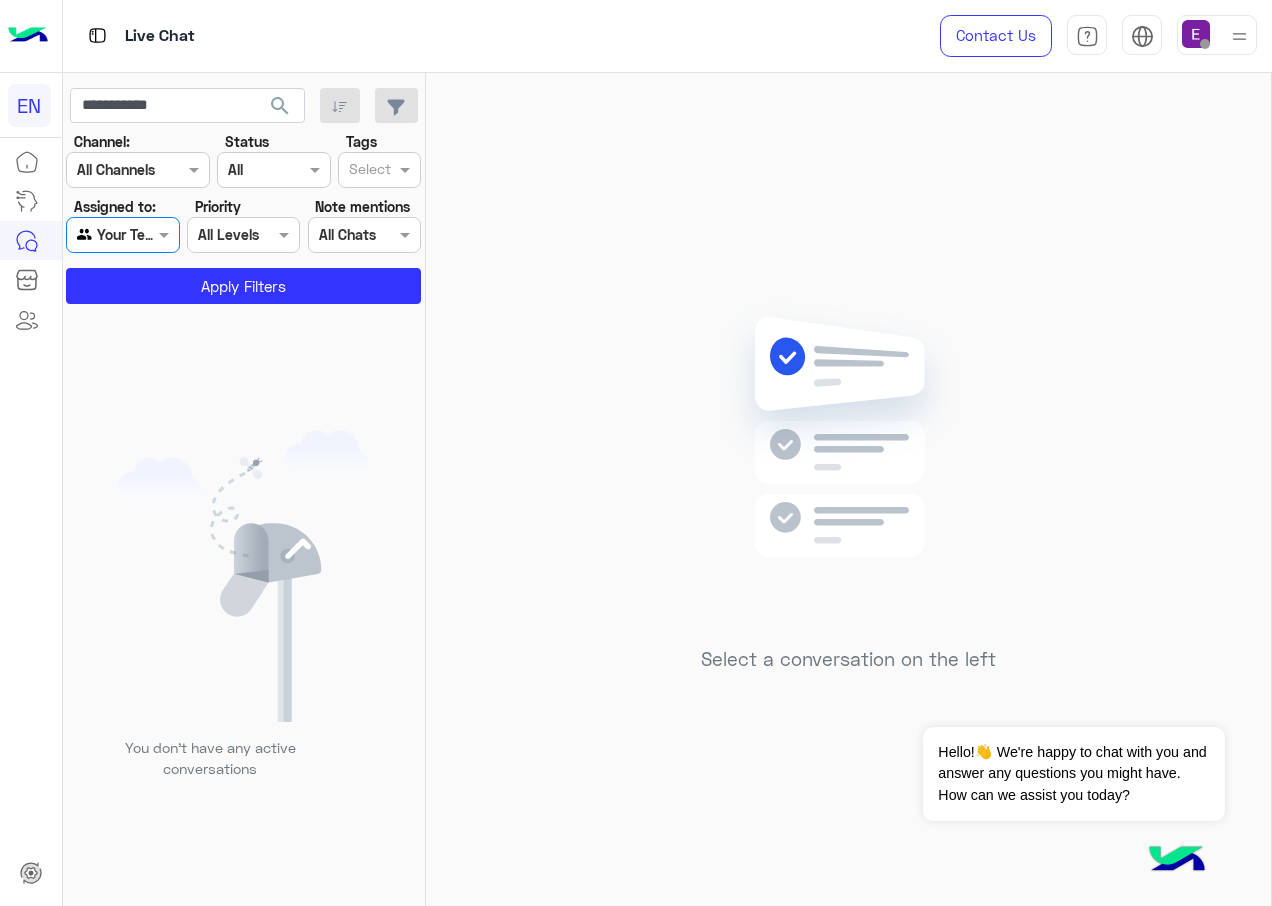 click at bounding box center [221, 235] 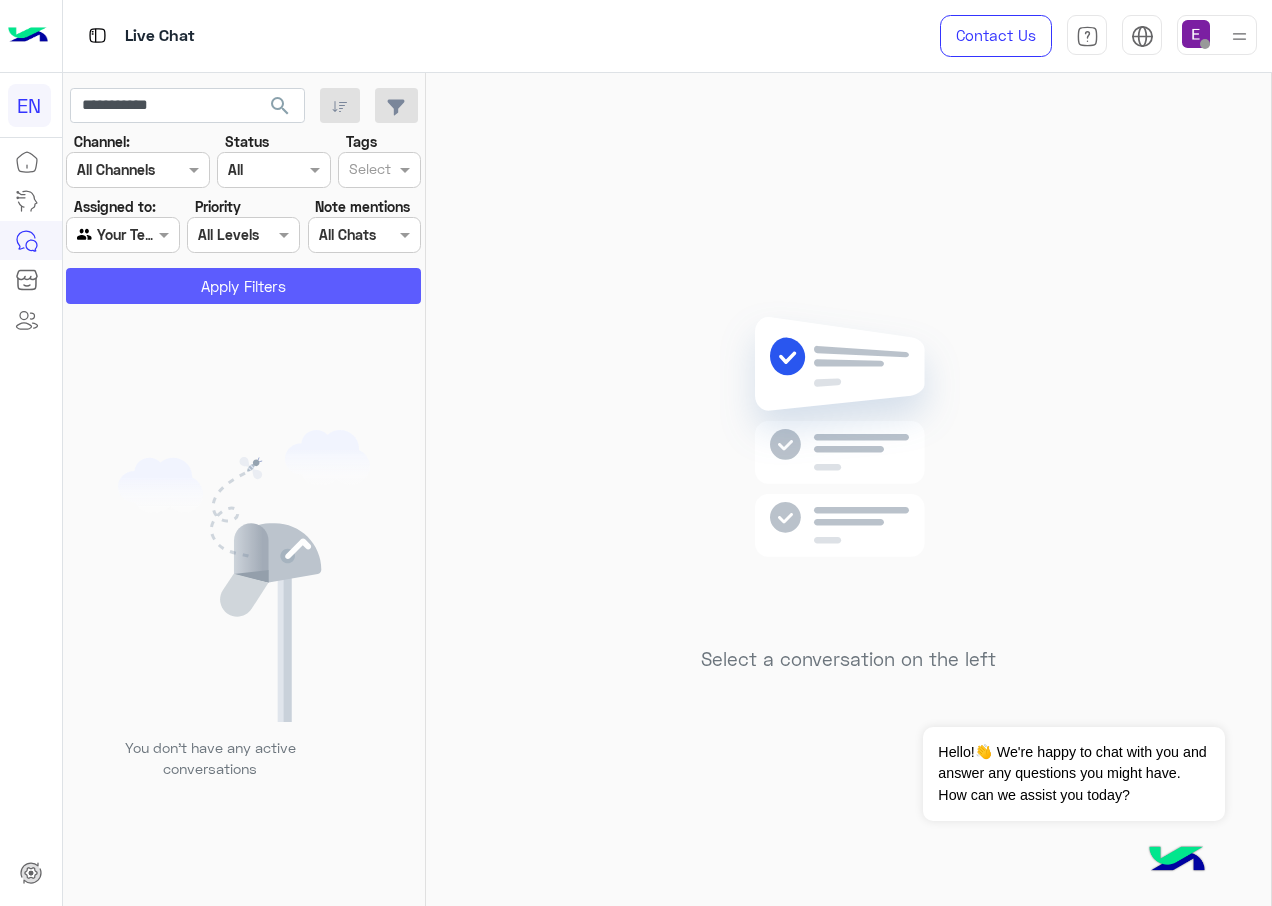 click on "Apply Filters" 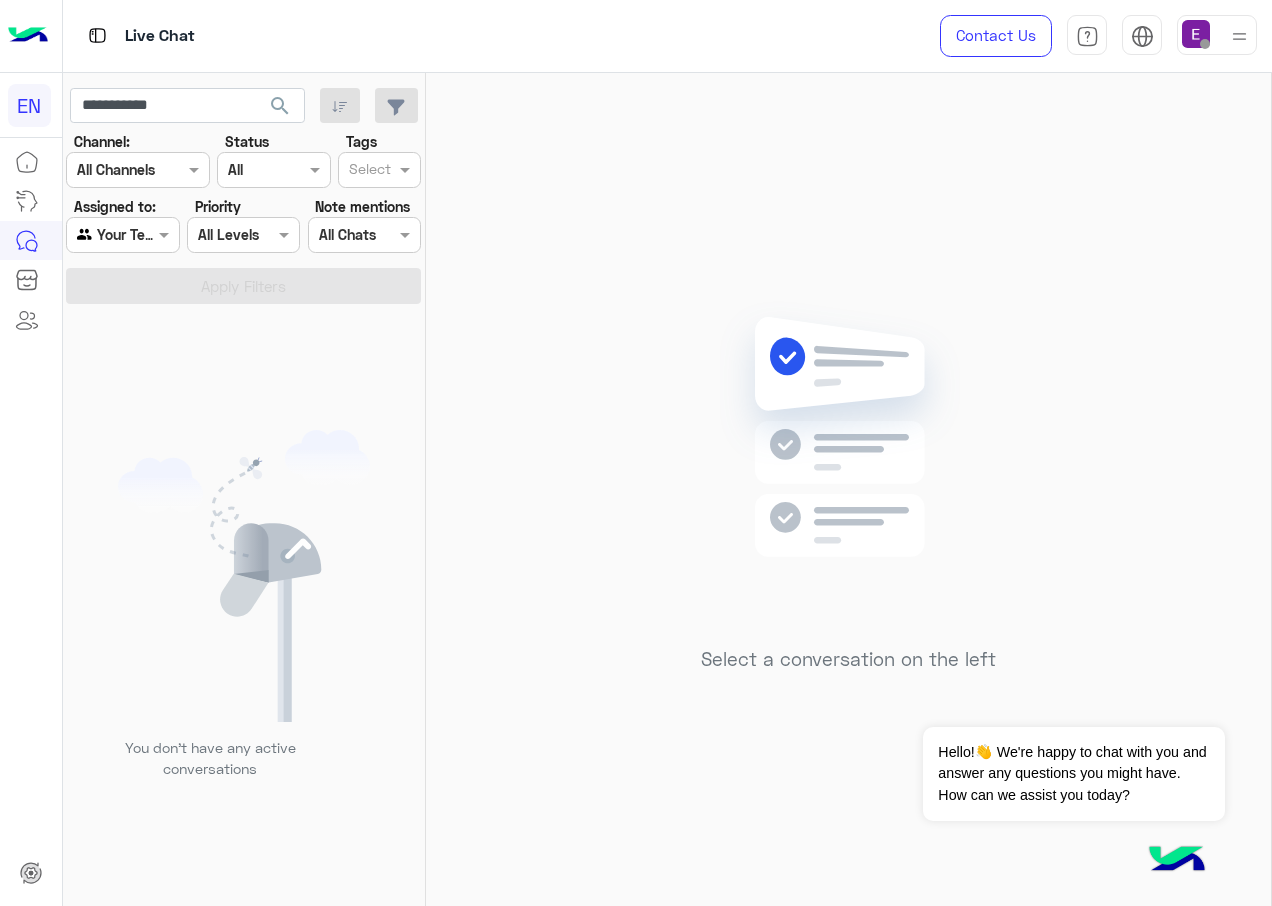 click on "search" 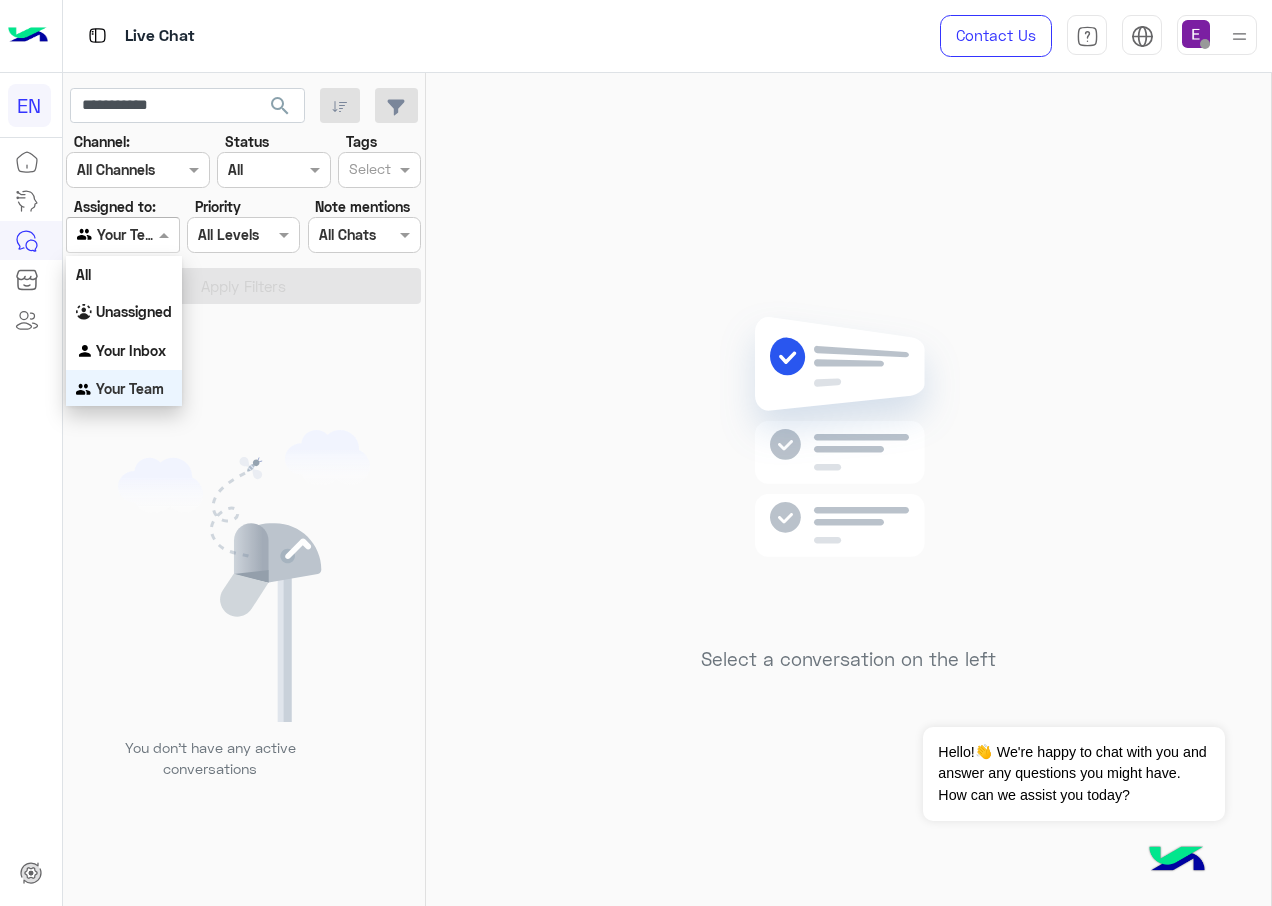 drag, startPoint x: 141, startPoint y: 233, endPoint x: 157, endPoint y: 270, distance: 40.311287 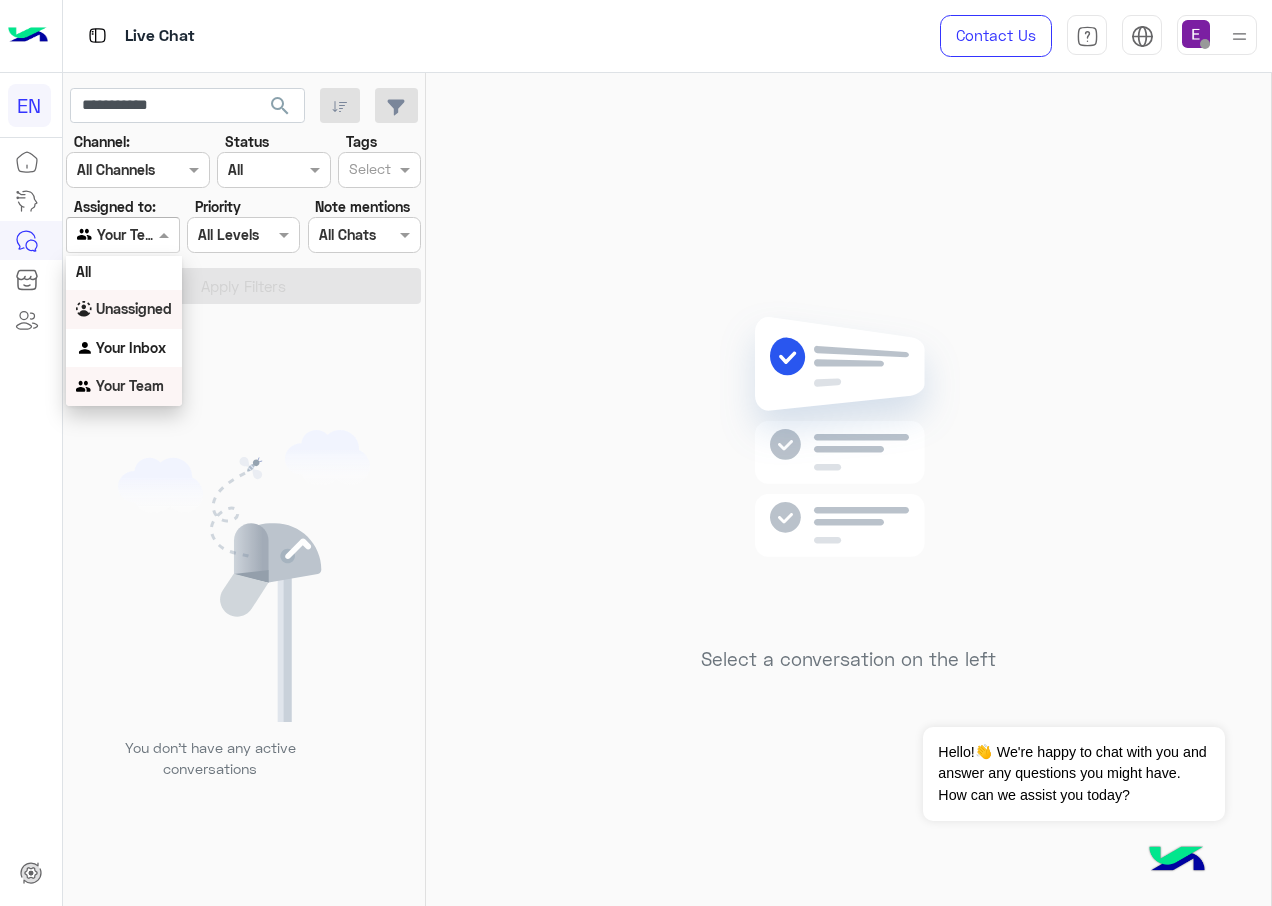 click on "Unassigned" at bounding box center [134, 308] 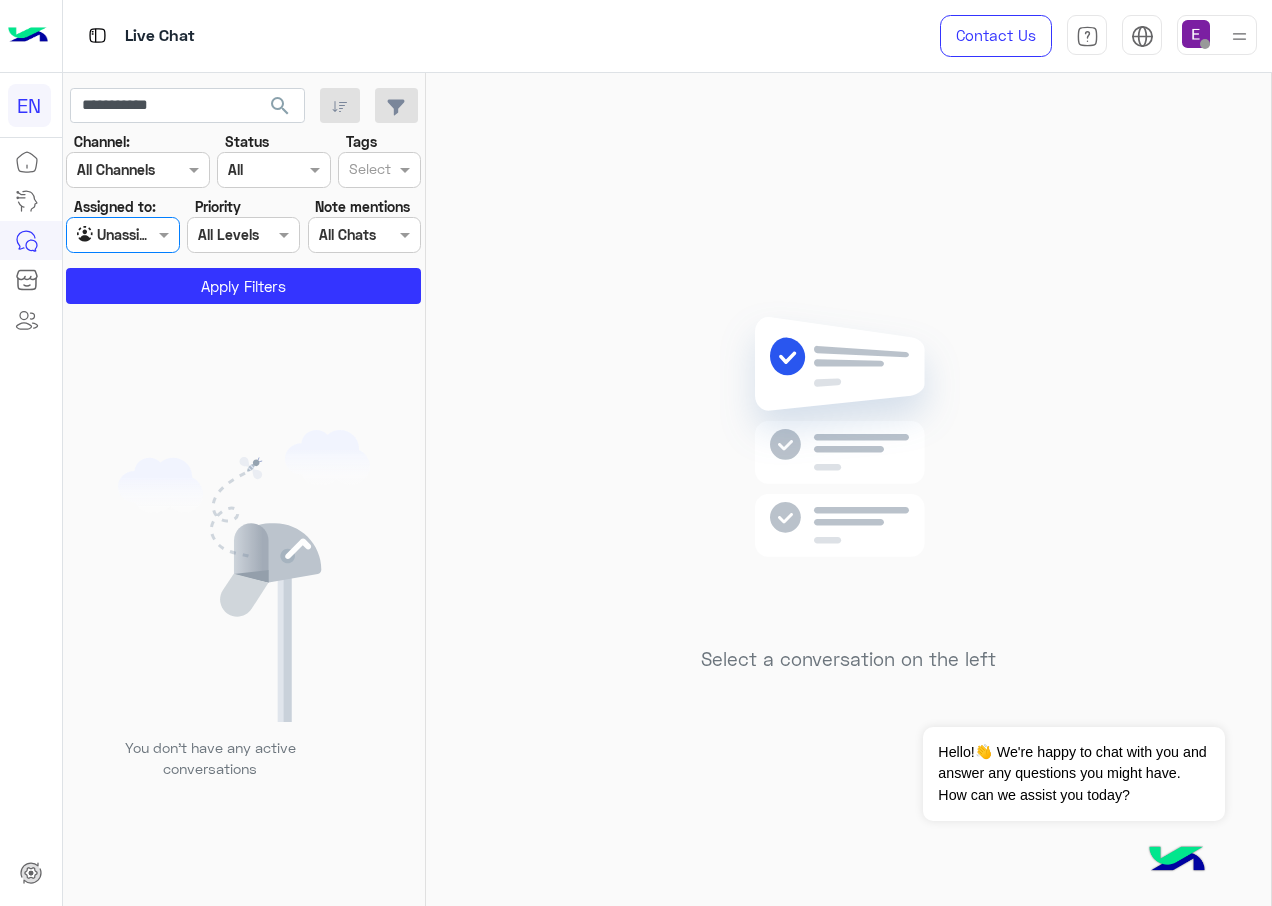 click on "search" 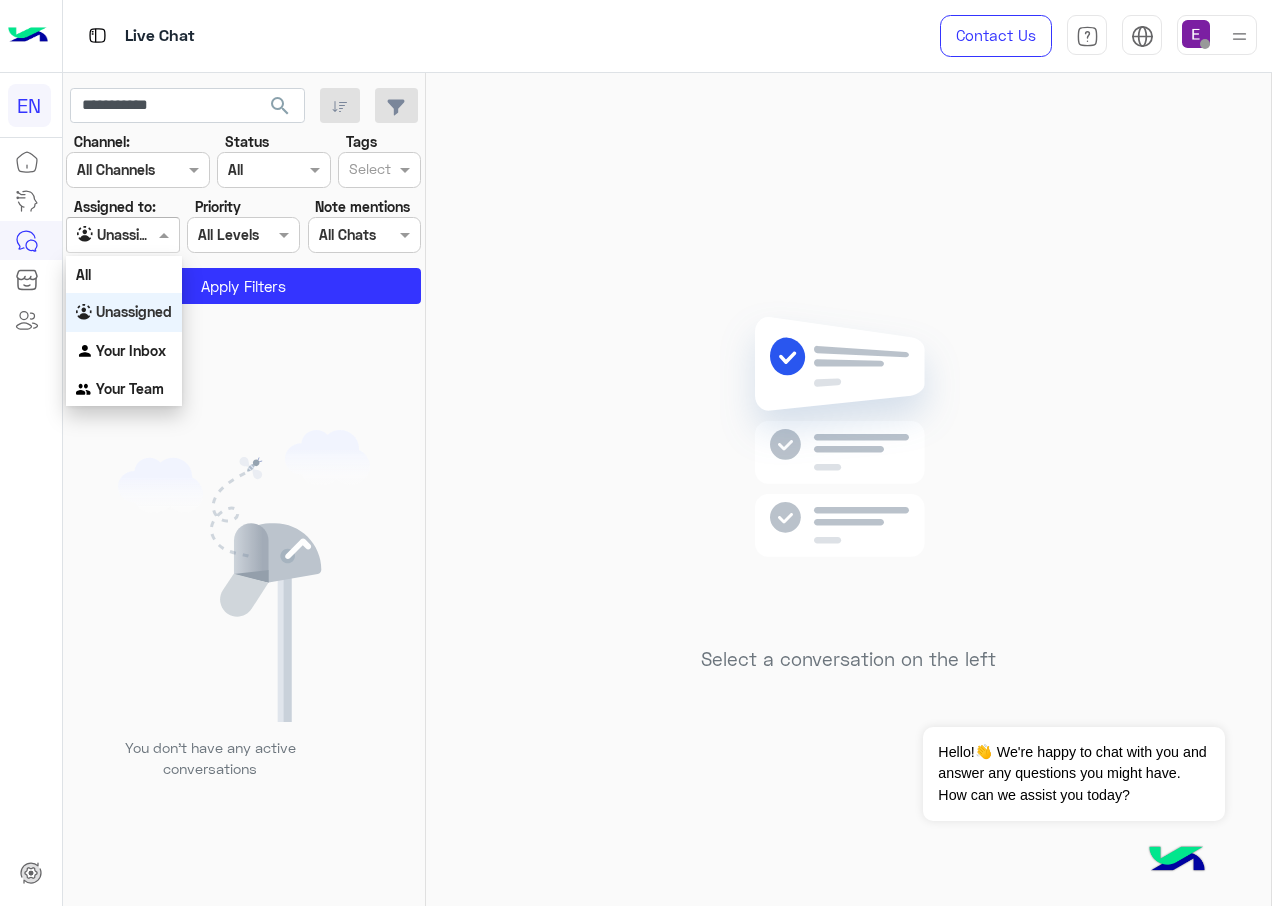 click on "Agent Filter Unassigned" at bounding box center [122, 235] 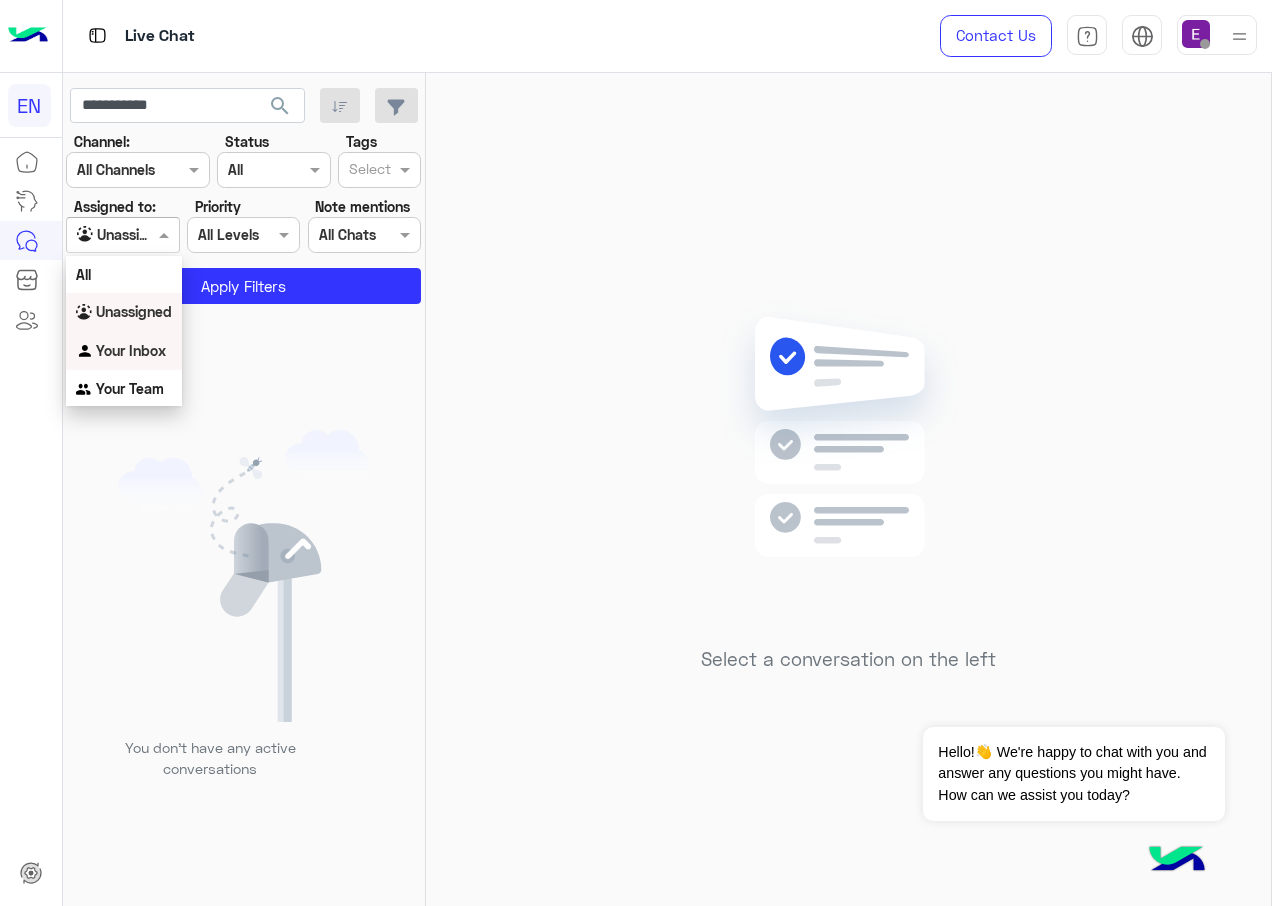 click on "Your Inbox" at bounding box center (131, 350) 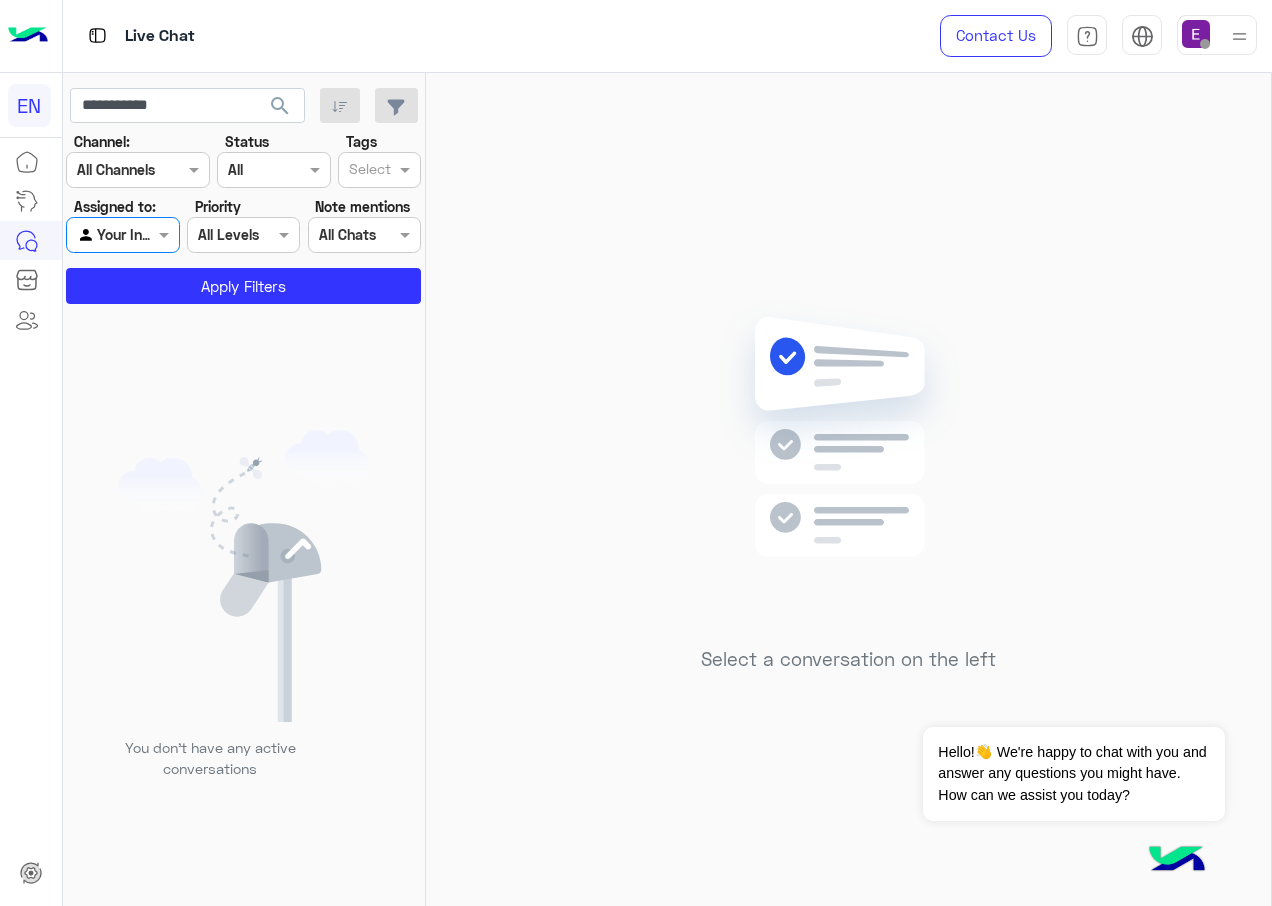 click on "search" 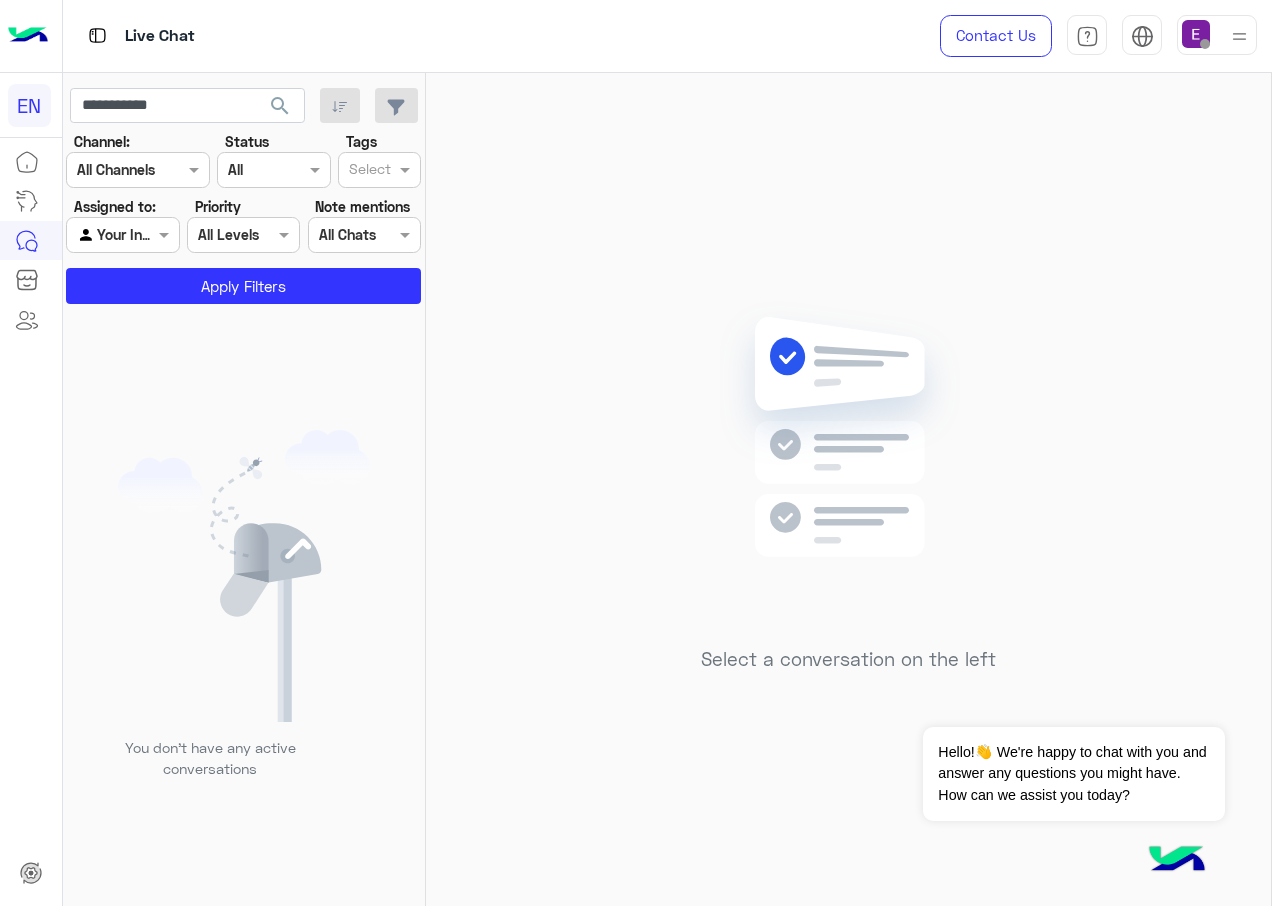 click at bounding box center (122, 234) 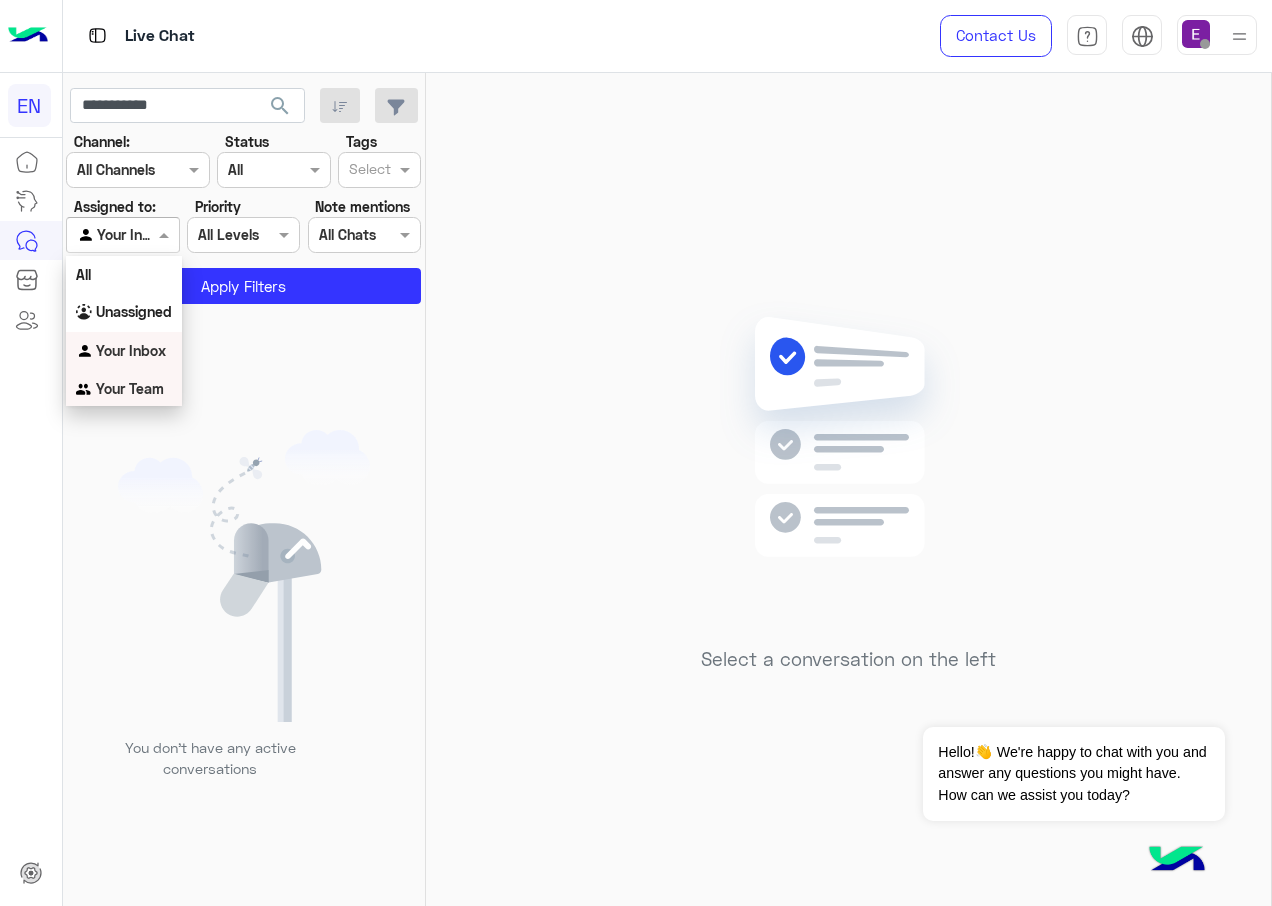 click on "All Unassigned Your Inbox Your Team" at bounding box center [124, 332] 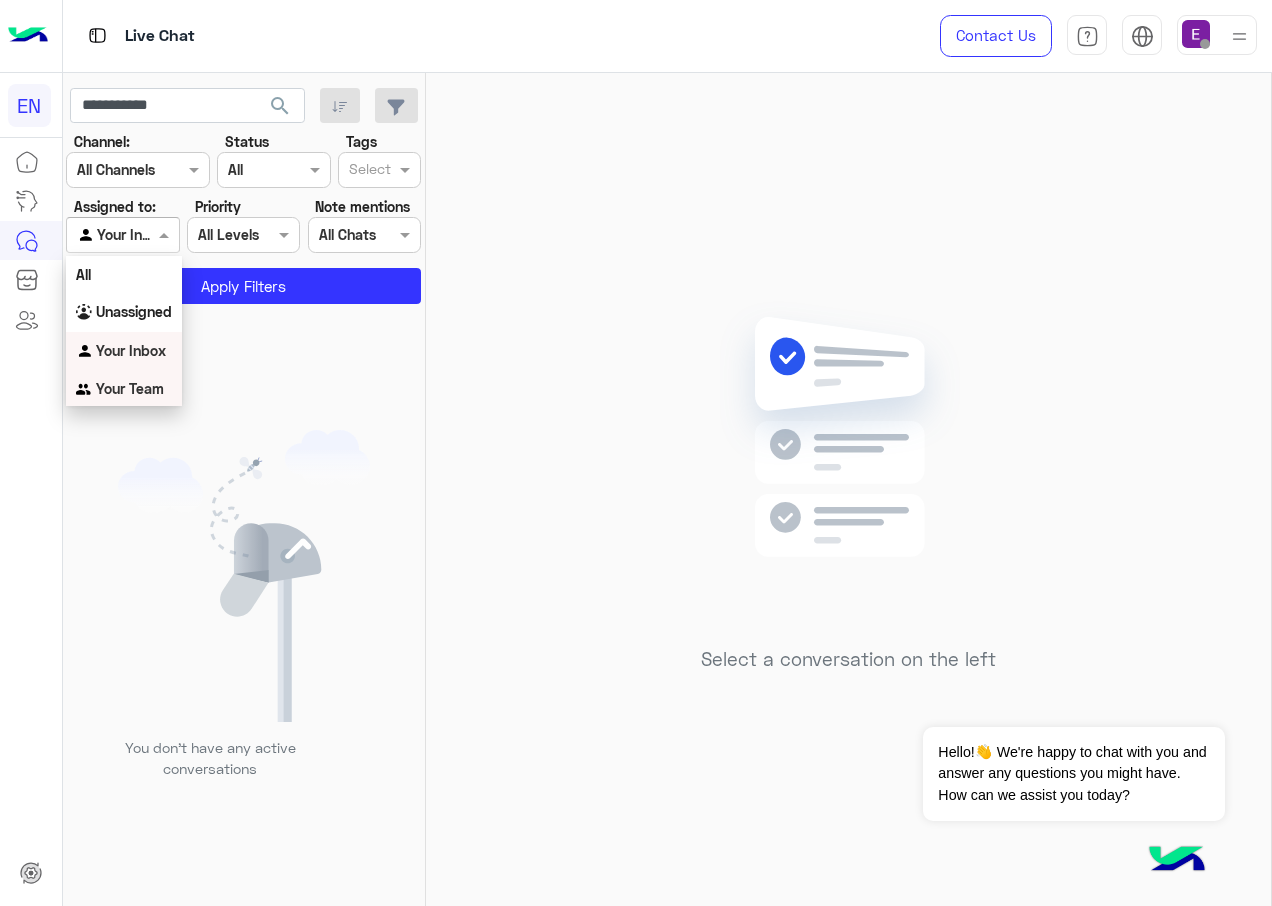 drag, startPoint x: 152, startPoint y: 393, endPoint x: 226, endPoint y: 286, distance: 130.09612 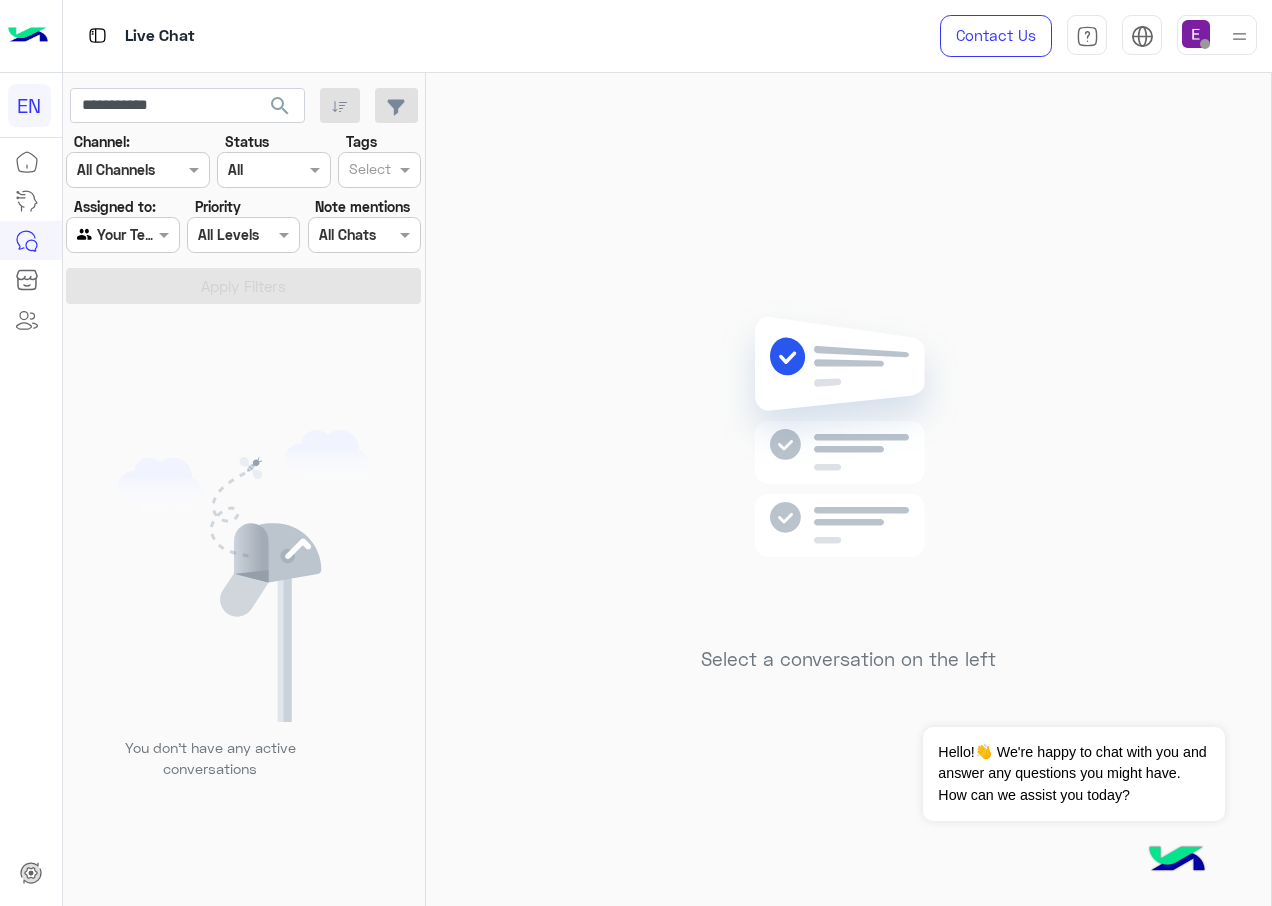 click on "search" 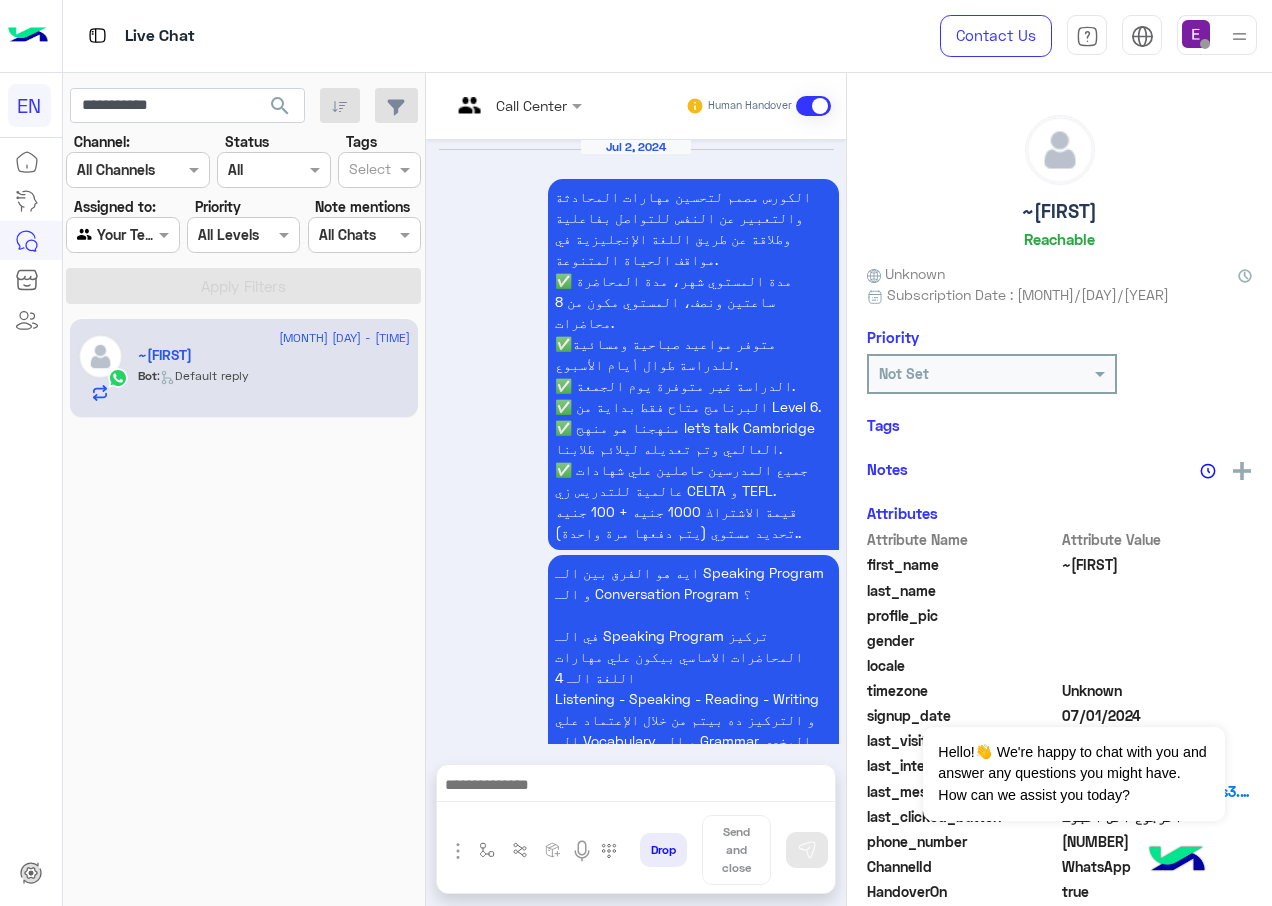 scroll, scrollTop: 2562, scrollLeft: 0, axis: vertical 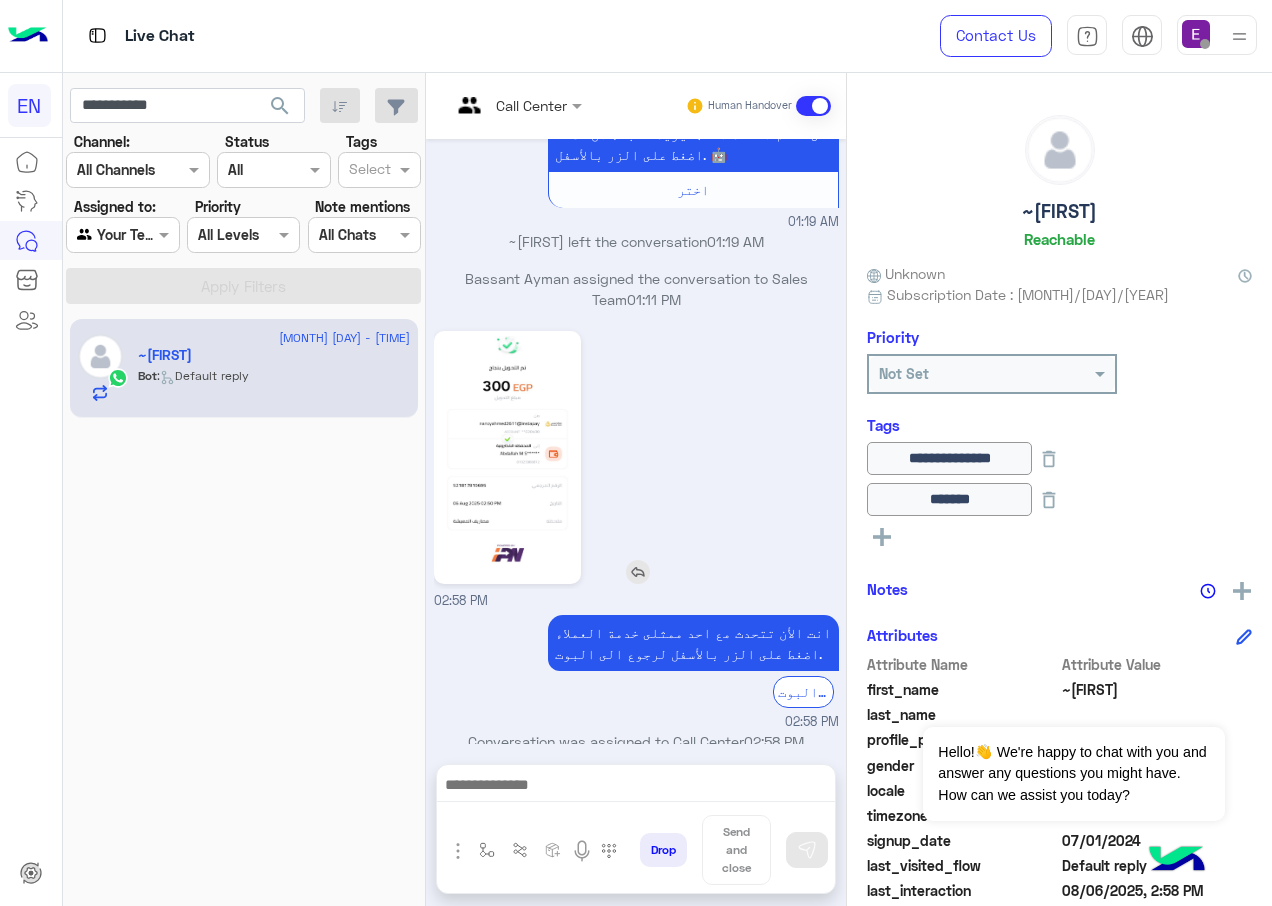click 